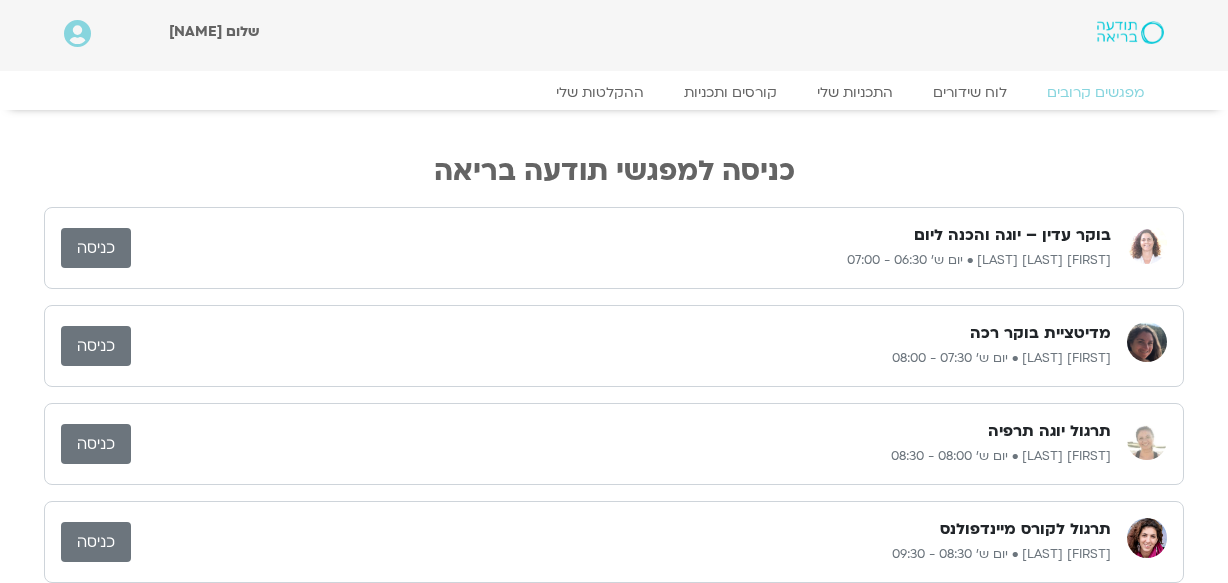 scroll, scrollTop: 0, scrollLeft: 0, axis: both 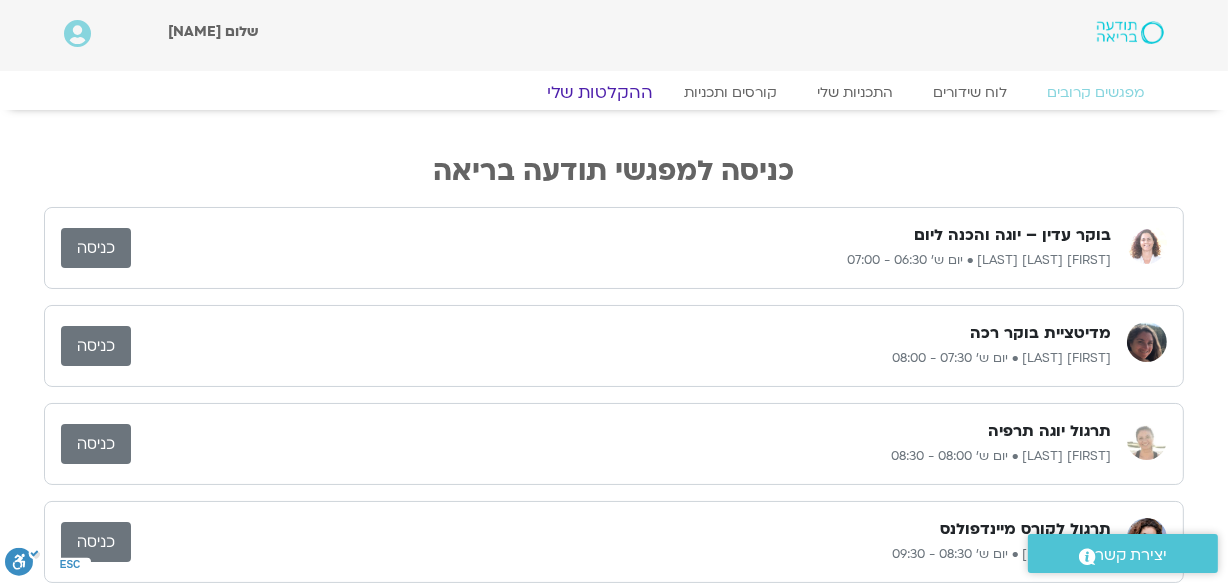 click on "ההקלטות שלי" 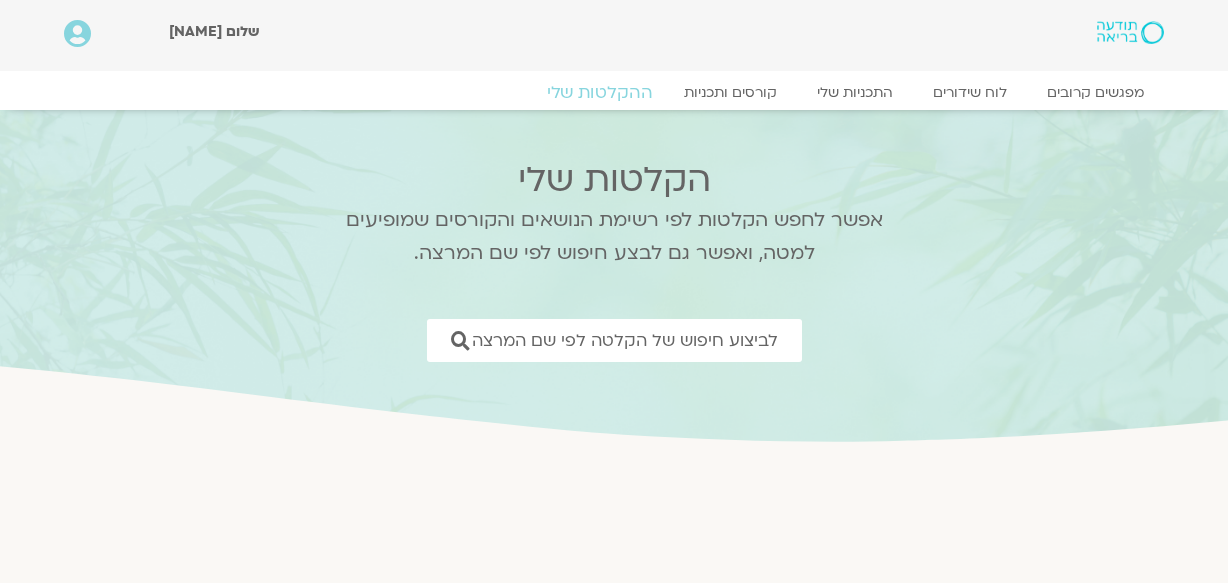scroll, scrollTop: 0, scrollLeft: 0, axis: both 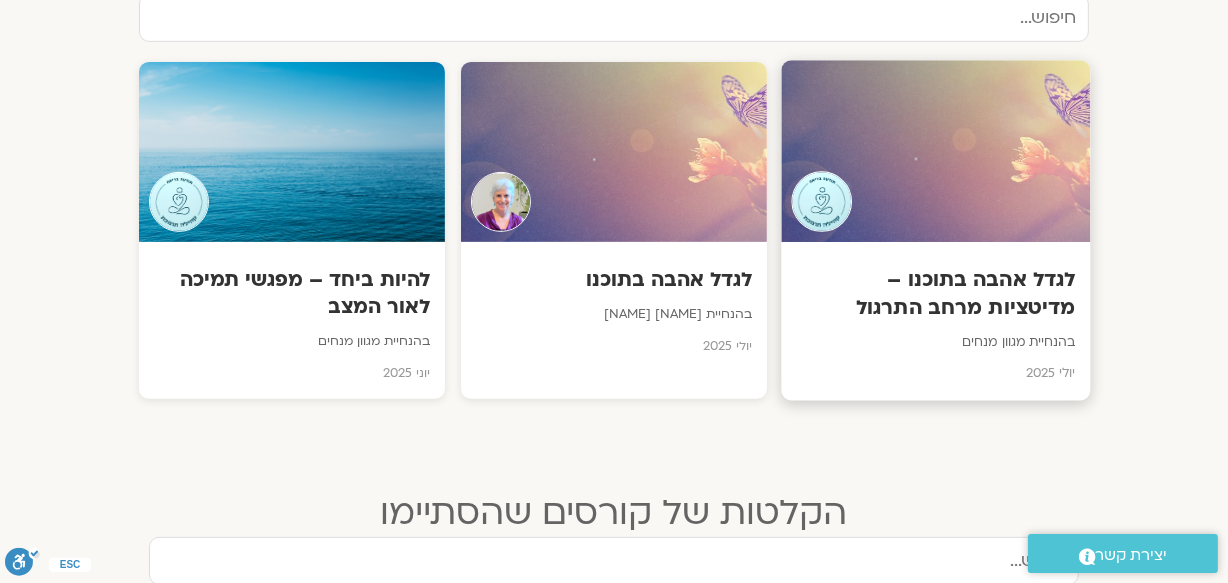 click on "לגדל אהבה בתוכנו – מדיטציות מרחב התרגול בהנחיית  מגוון מנחים יולי 2025" at bounding box center (935, 322) 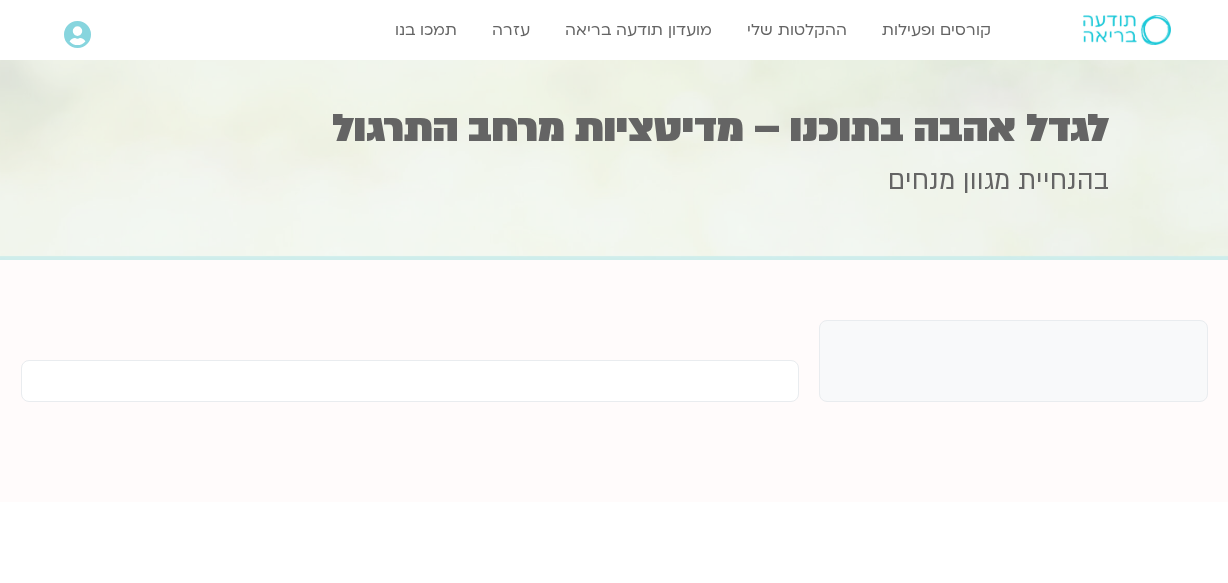 scroll, scrollTop: 0, scrollLeft: 0, axis: both 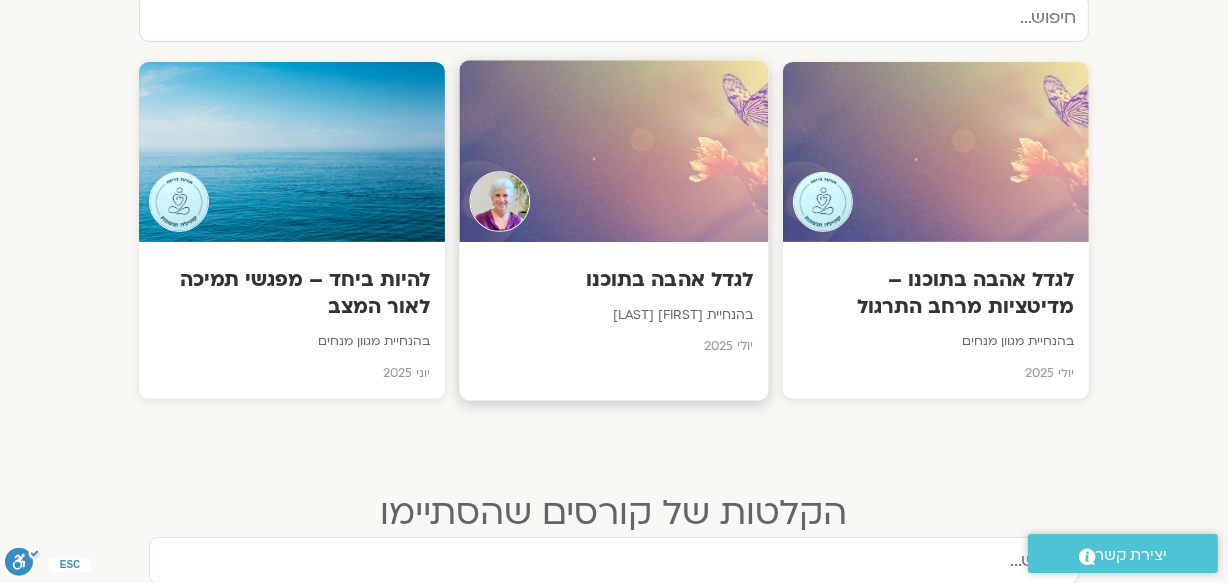 click at bounding box center (613, 152) 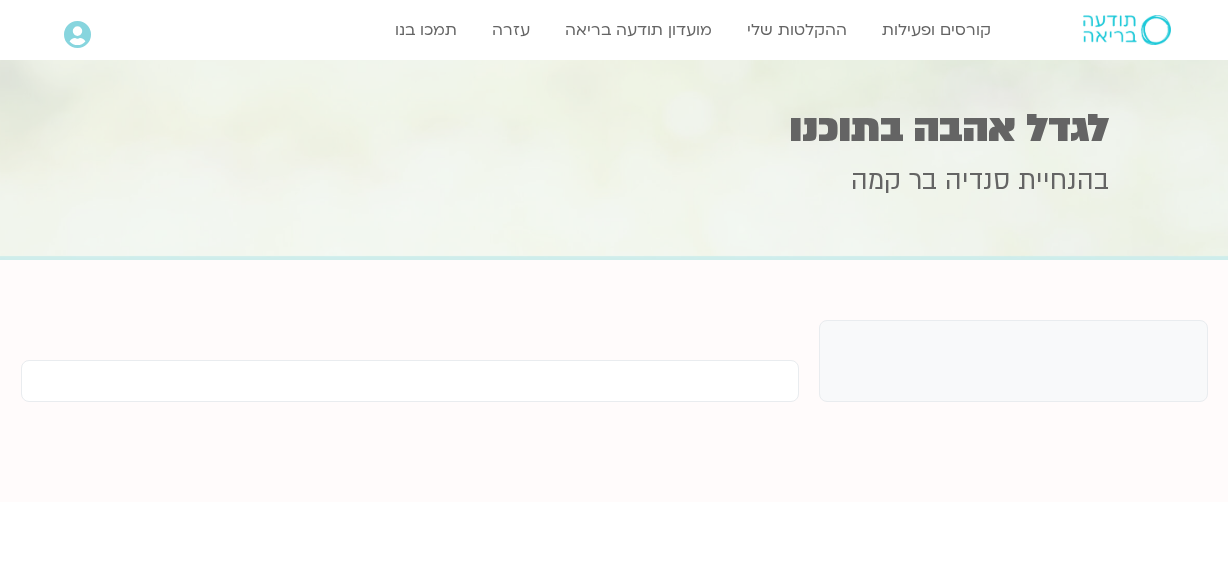 scroll, scrollTop: 0, scrollLeft: 0, axis: both 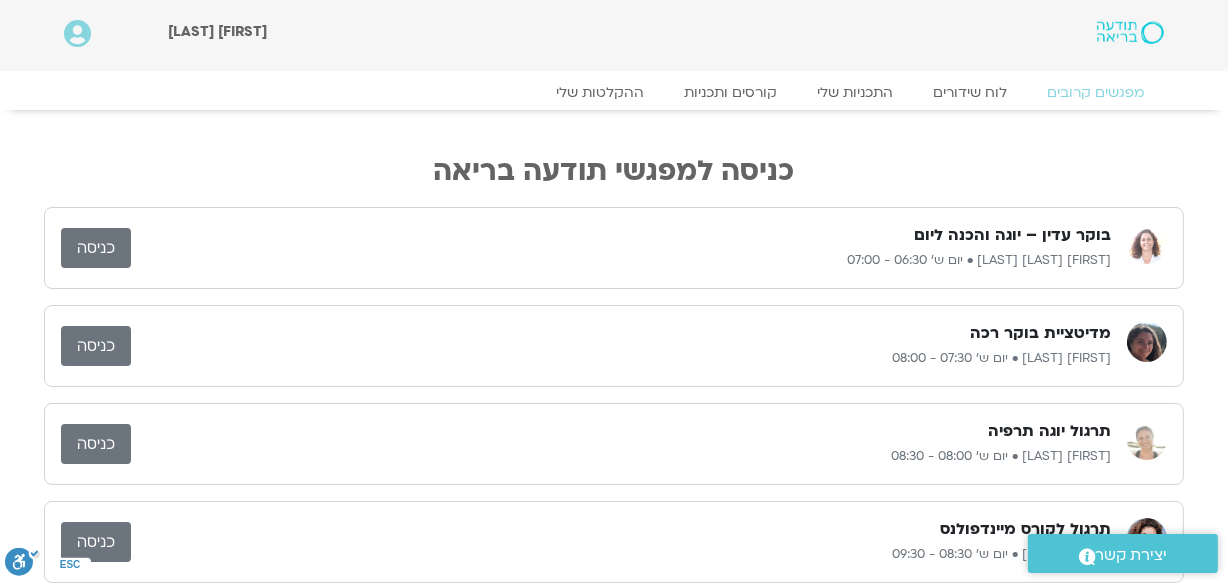 click on "[FIRST] [LAST] [LAST] • יום ש׳ 06:30 - 07:00" at bounding box center [621, 261] 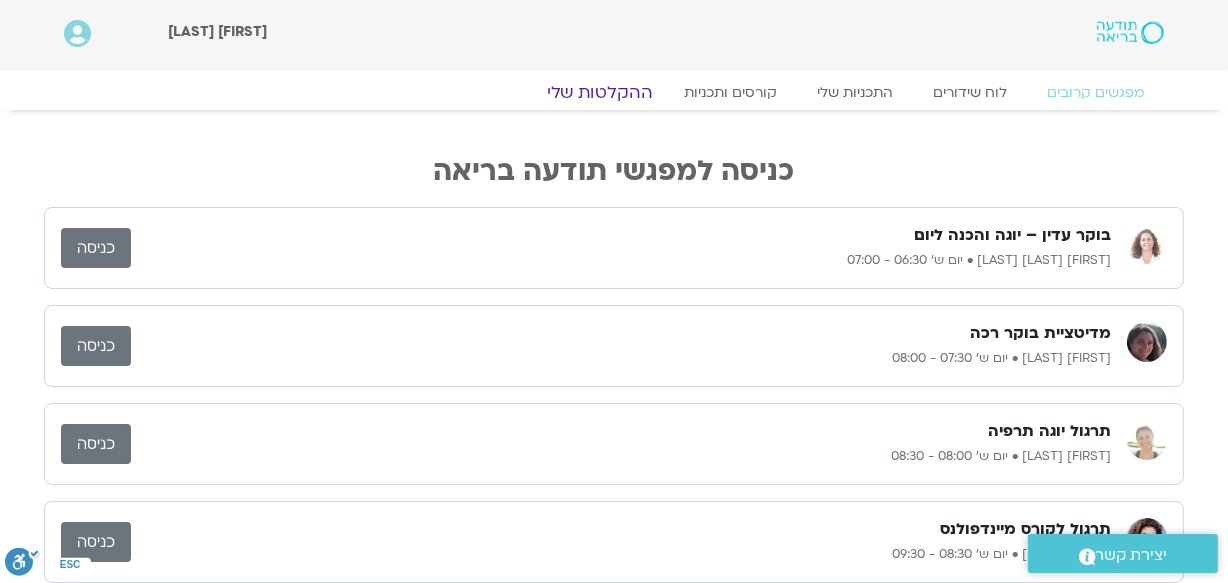 click on "ההקלטות שלי" 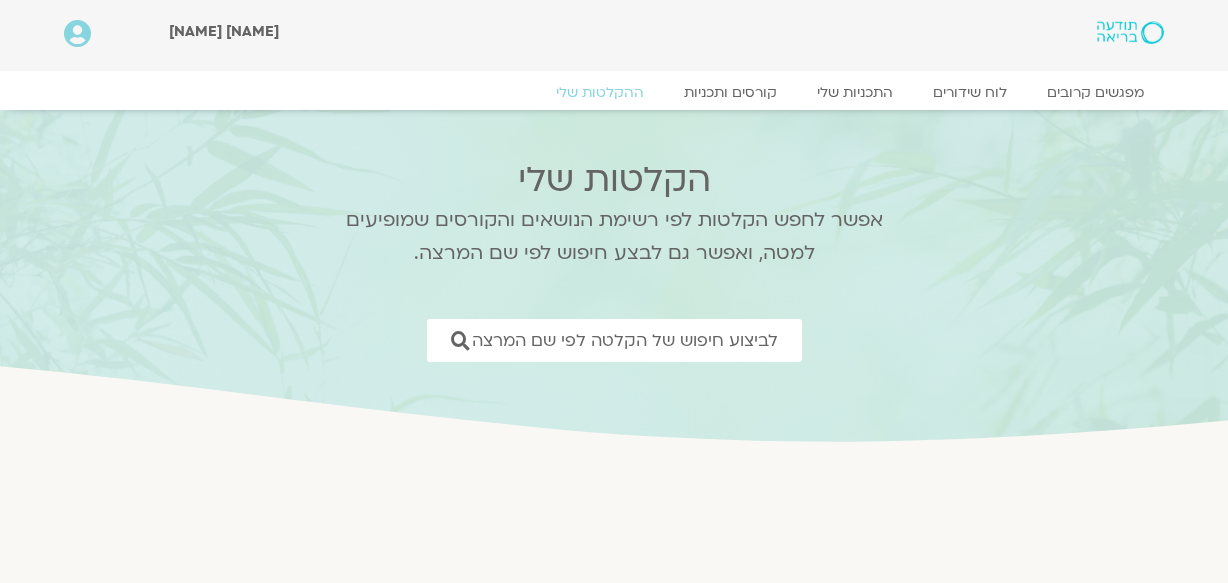 scroll, scrollTop: 0, scrollLeft: 0, axis: both 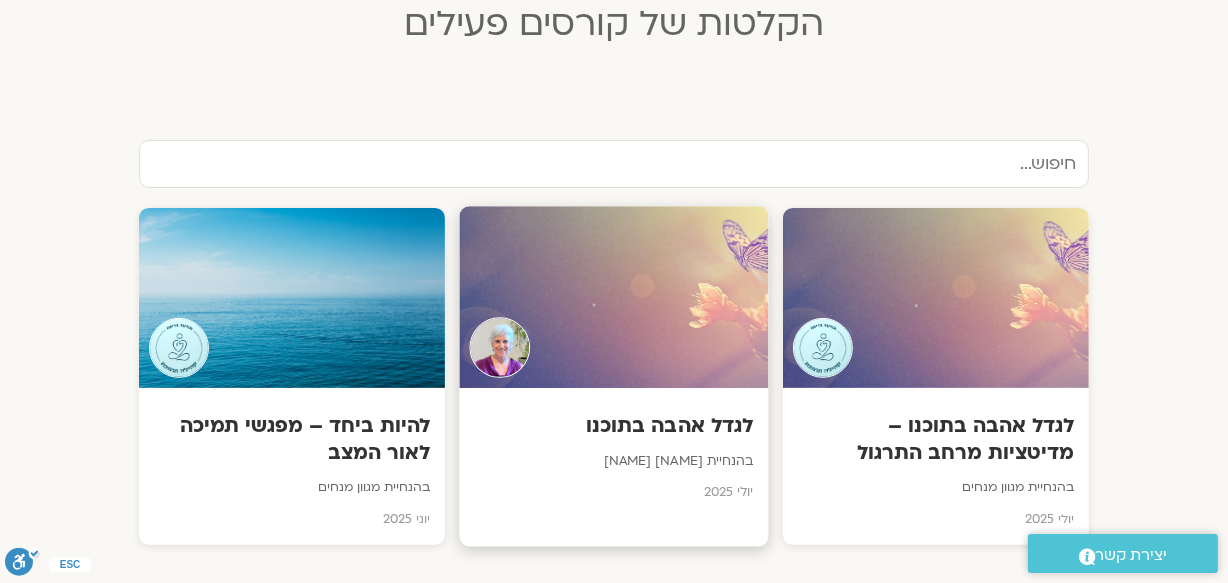 click at bounding box center [613, 298] 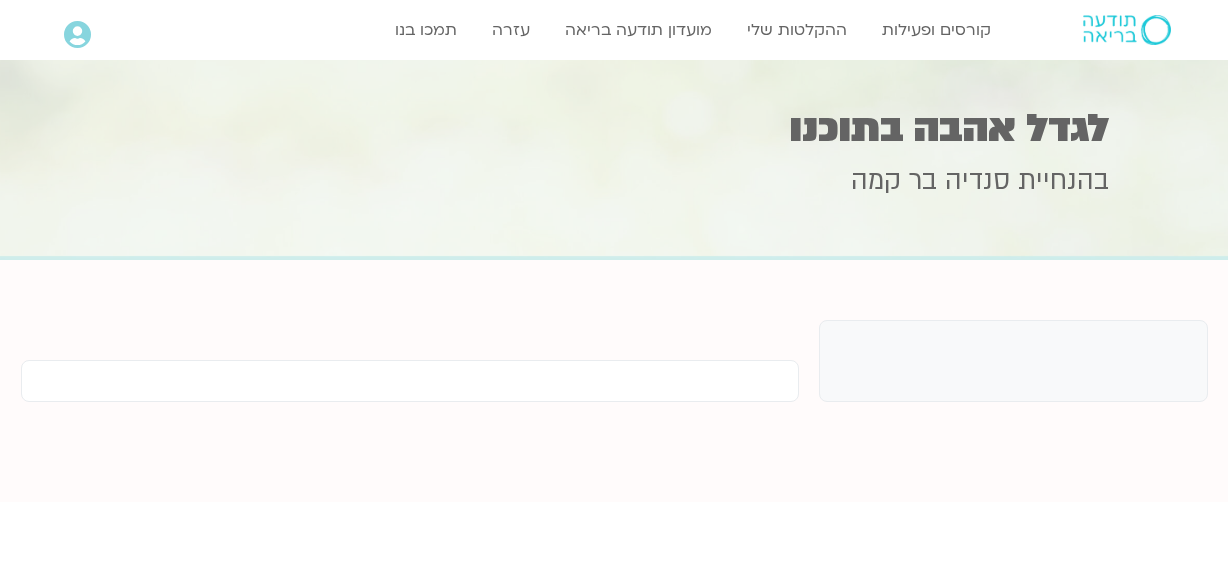 scroll, scrollTop: 0, scrollLeft: 0, axis: both 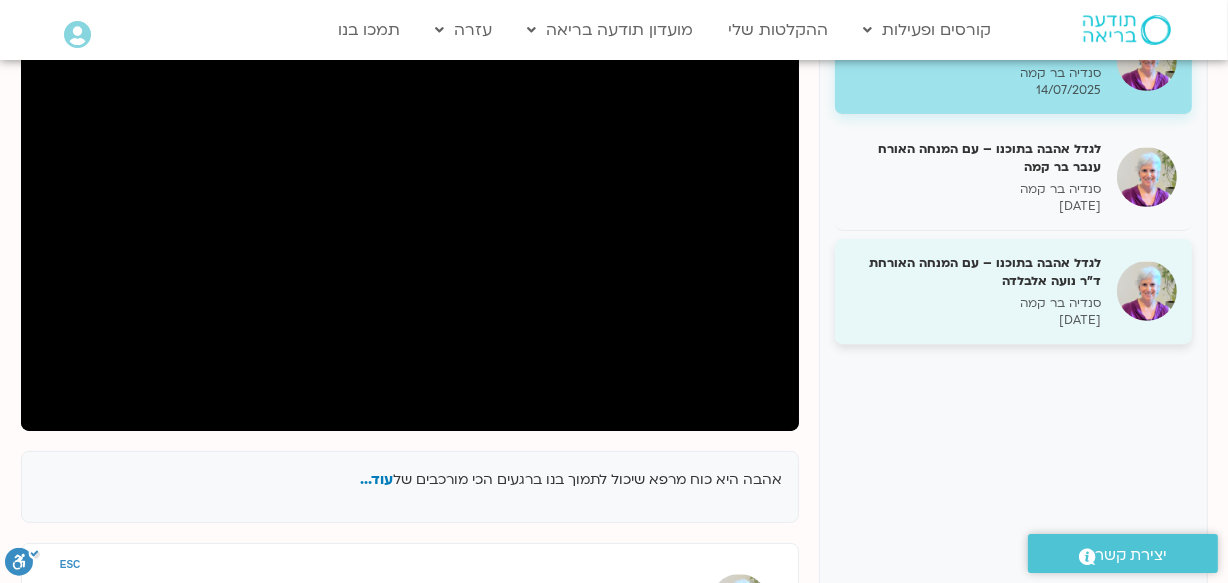 click on "לגדל אהבה בתוכנו – עם המנחה האורחת ד"ר נועה אלבלדה" at bounding box center [976, 272] 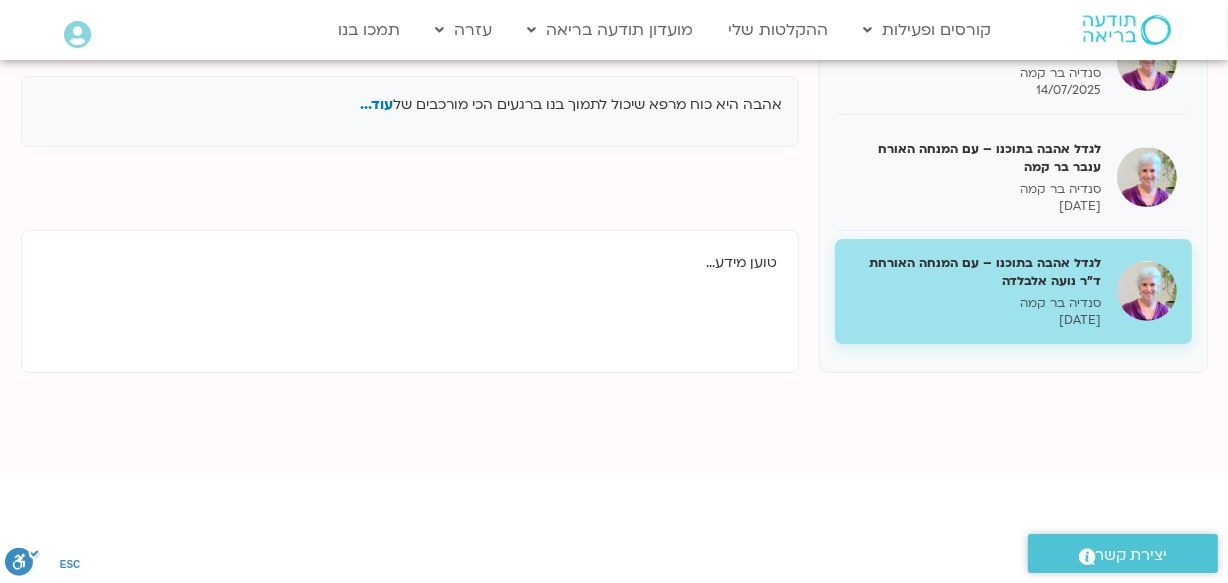 scroll, scrollTop: 0, scrollLeft: 0, axis: both 